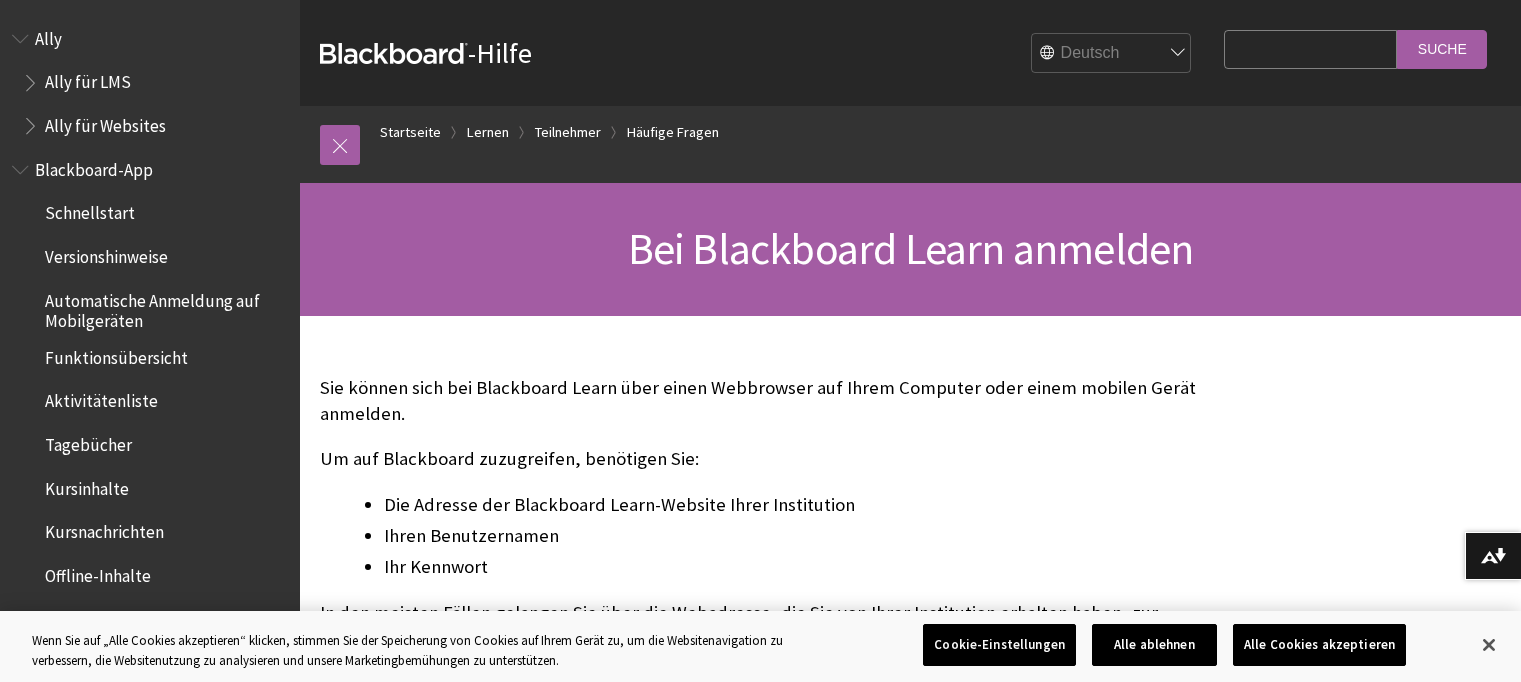 scroll, scrollTop: 0, scrollLeft: 0, axis: both 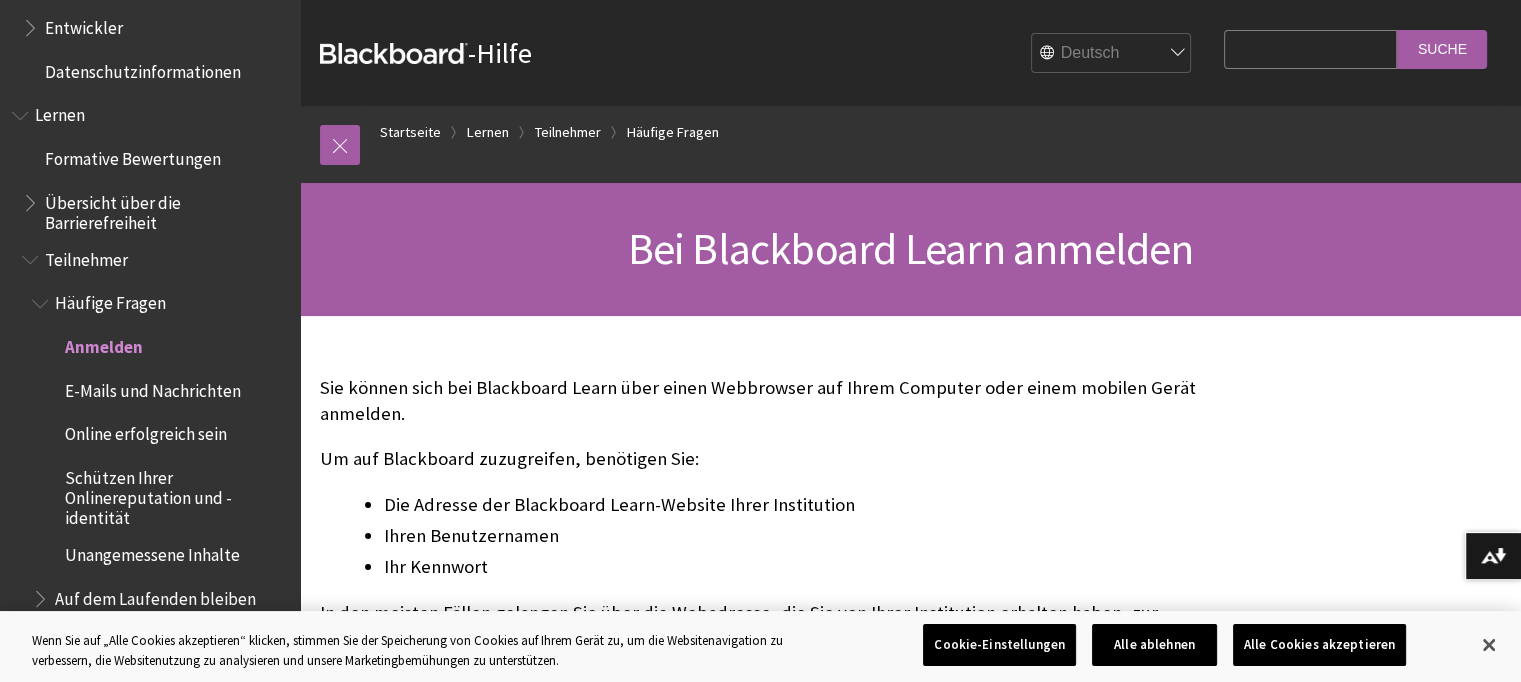 click on "Anmelden" at bounding box center [104, 343] 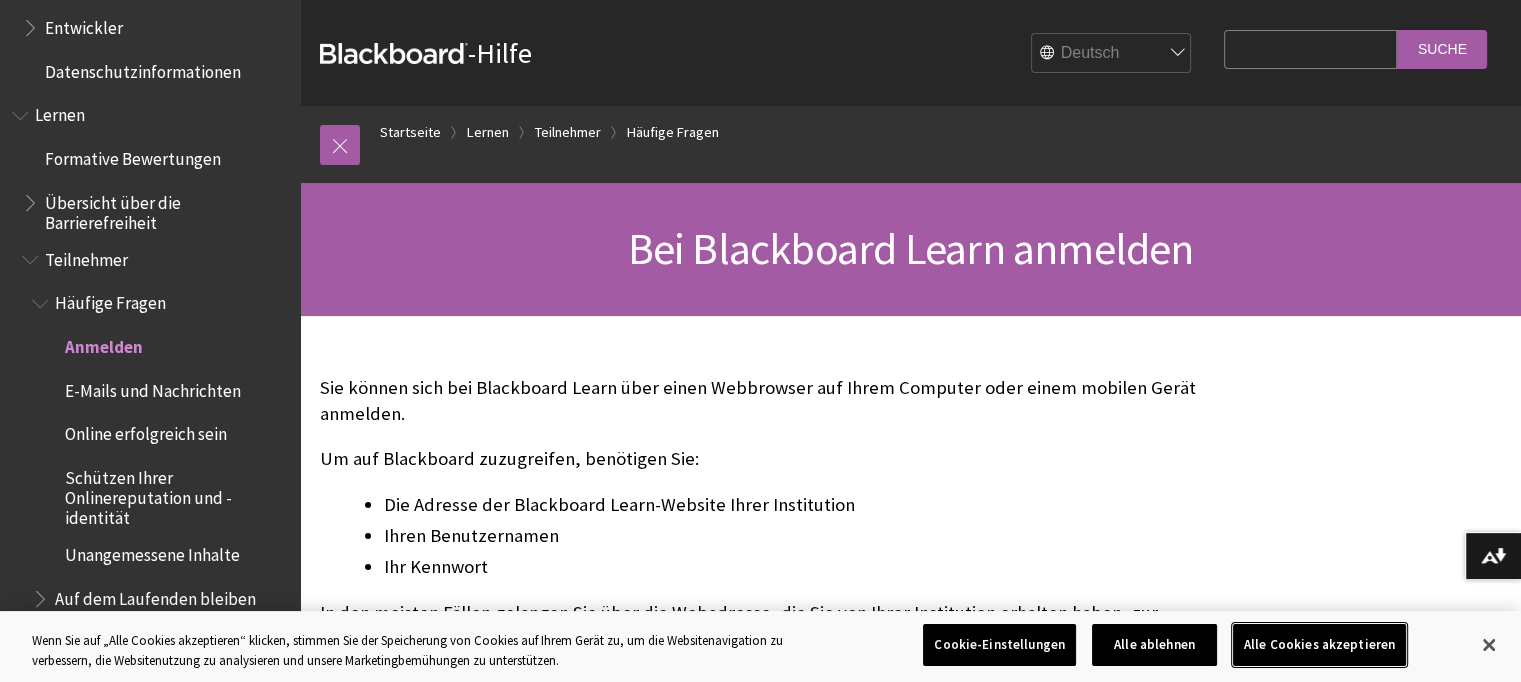 click on "Alle Cookies akzeptieren" at bounding box center [1319, 645] 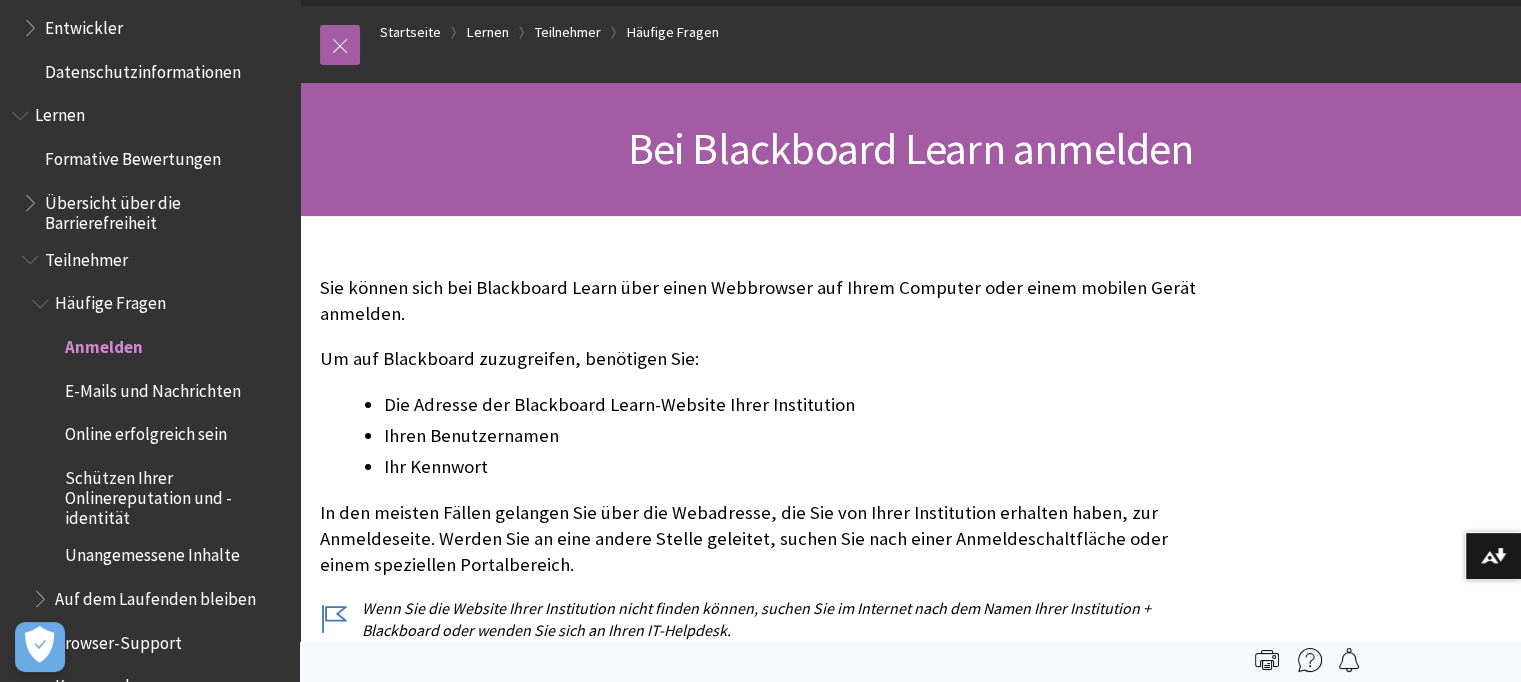 scroll, scrollTop: 0, scrollLeft: 0, axis: both 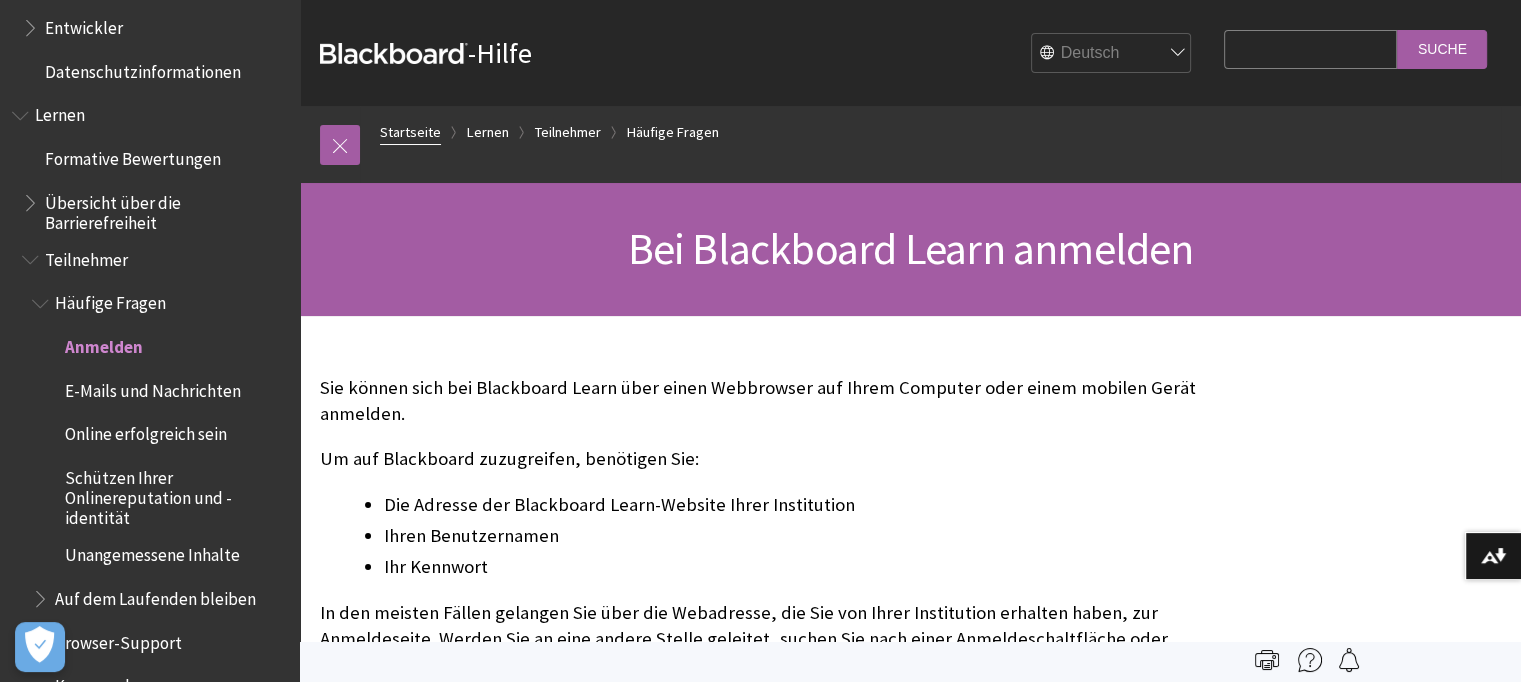 click on "Startseite" at bounding box center [410, 132] 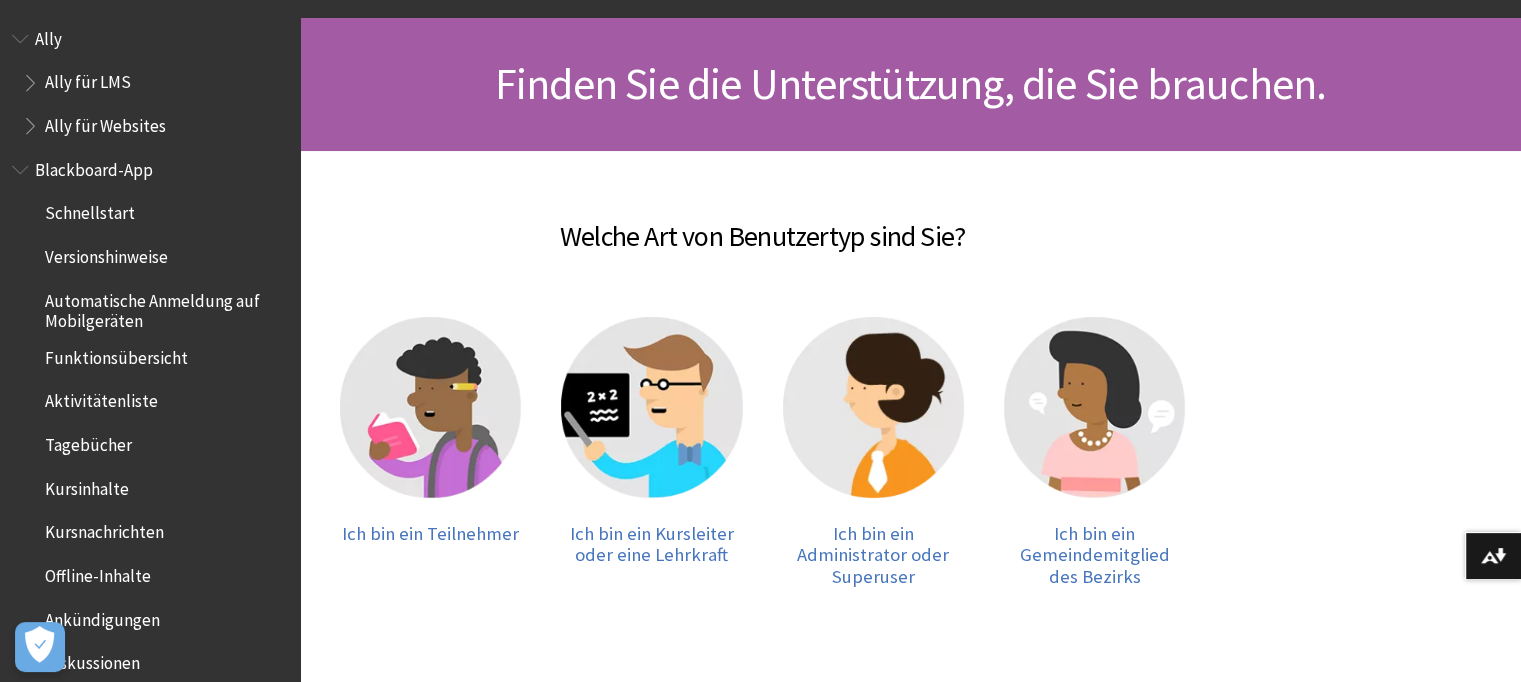 scroll, scrollTop: 200, scrollLeft: 0, axis: vertical 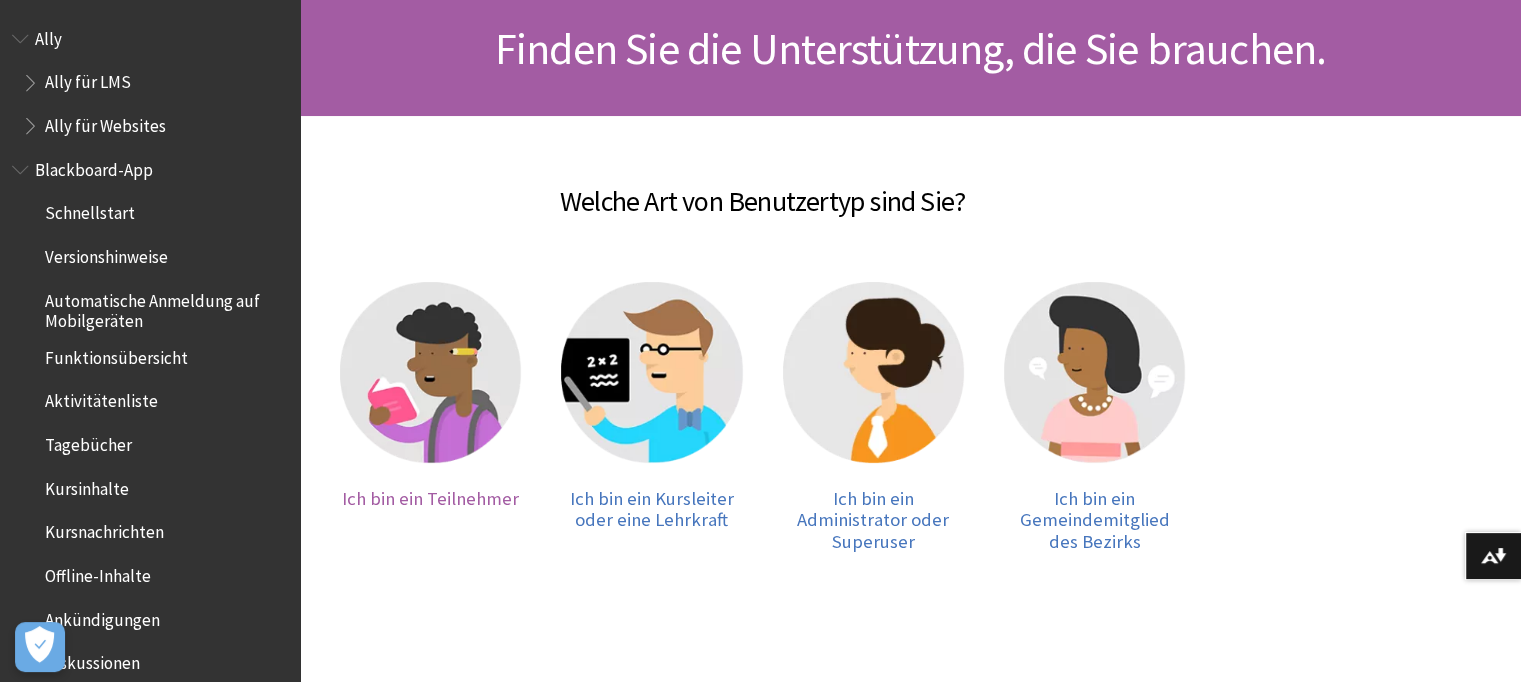 click at bounding box center [430, 372] 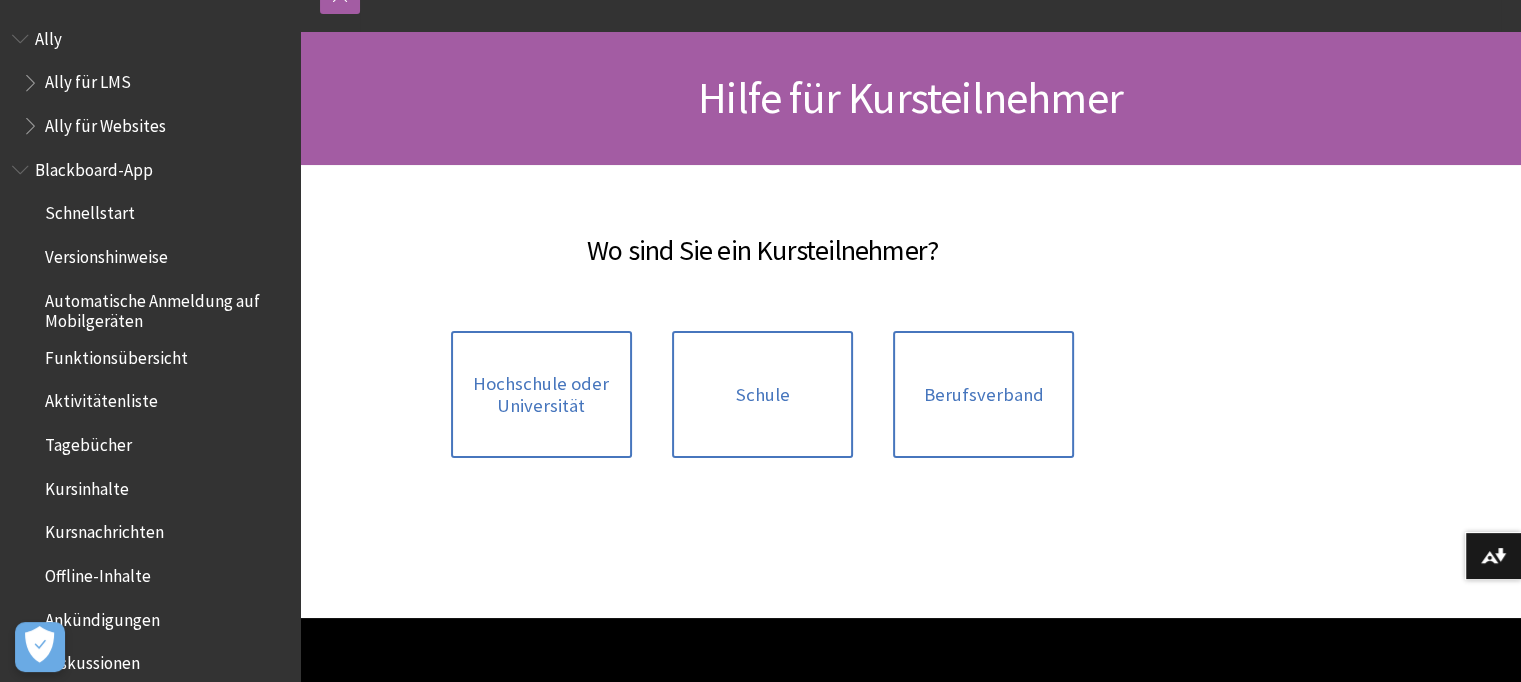 scroll, scrollTop: 200, scrollLeft: 0, axis: vertical 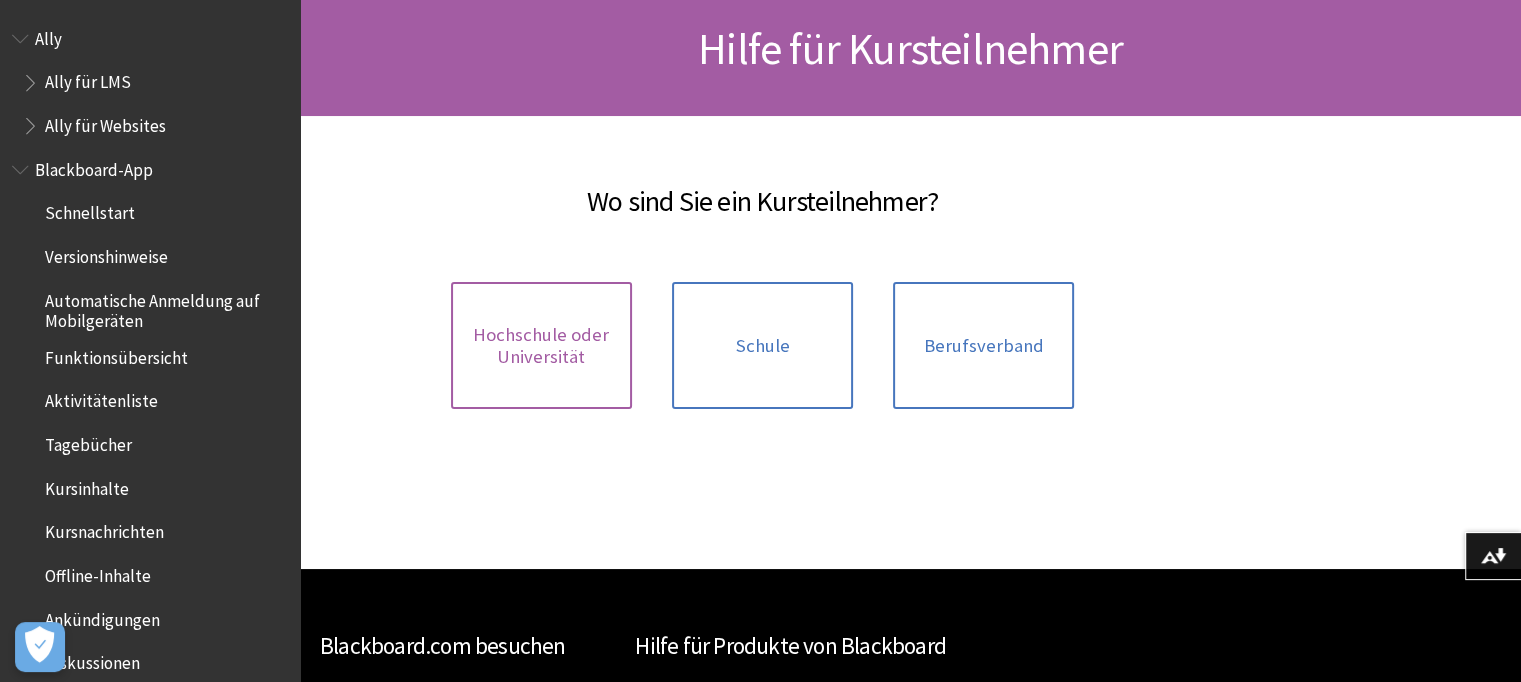 click on "Hochschule oder Universität" at bounding box center [541, 345] 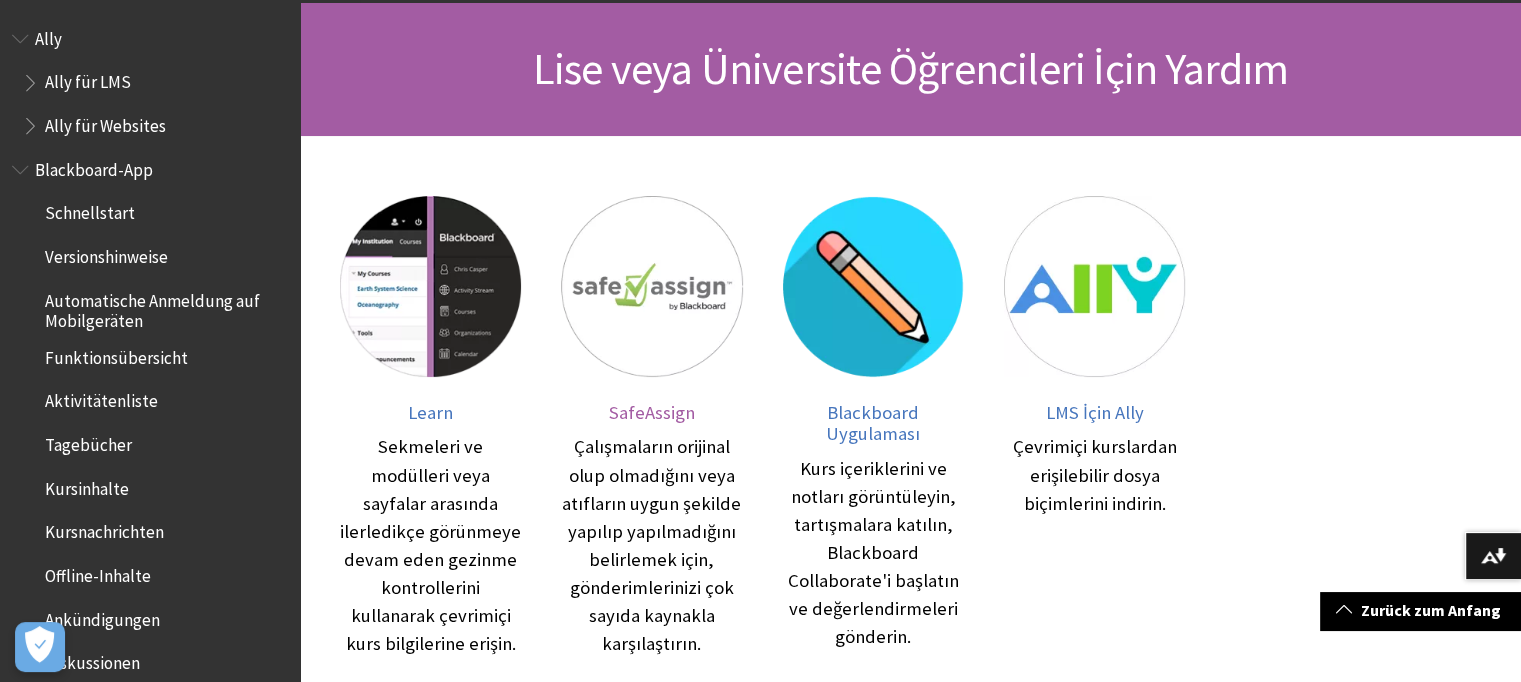 scroll, scrollTop: 175, scrollLeft: 0, axis: vertical 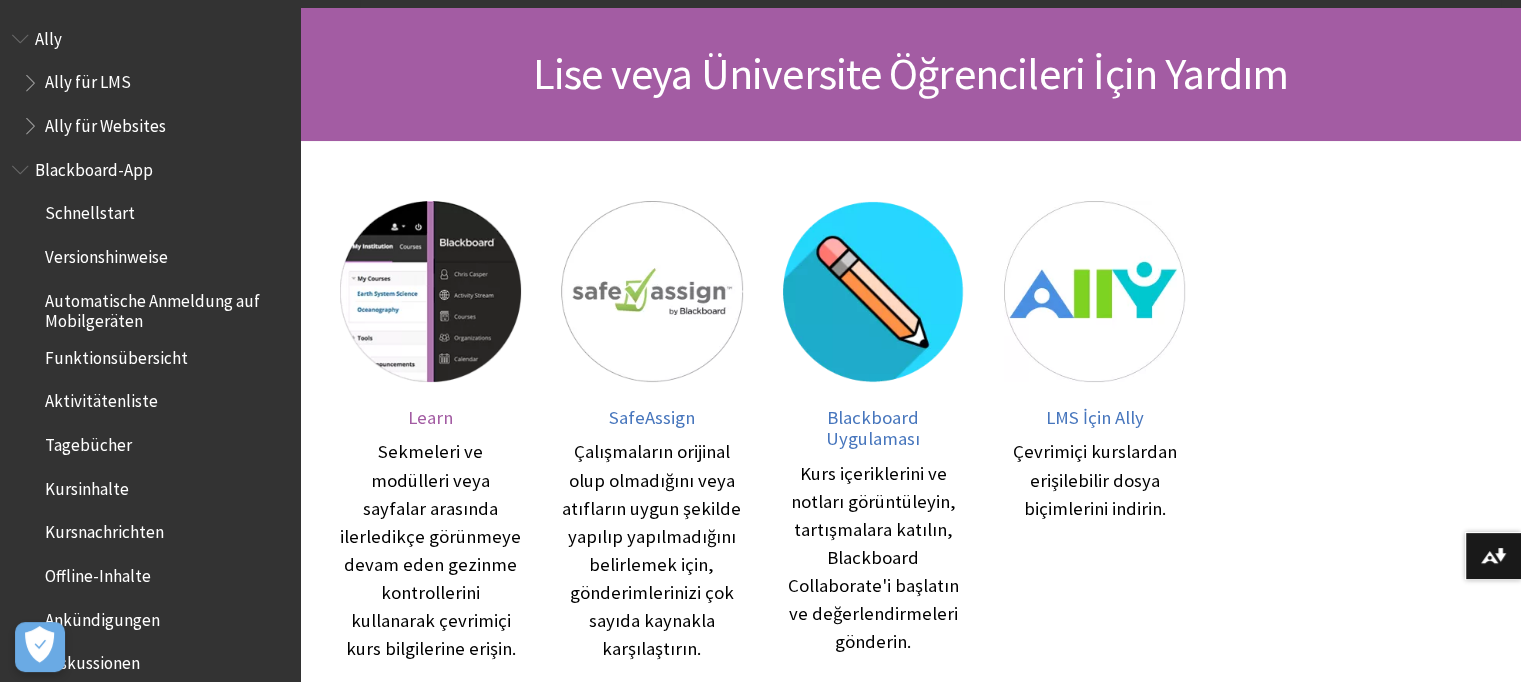 click at bounding box center (430, 291) 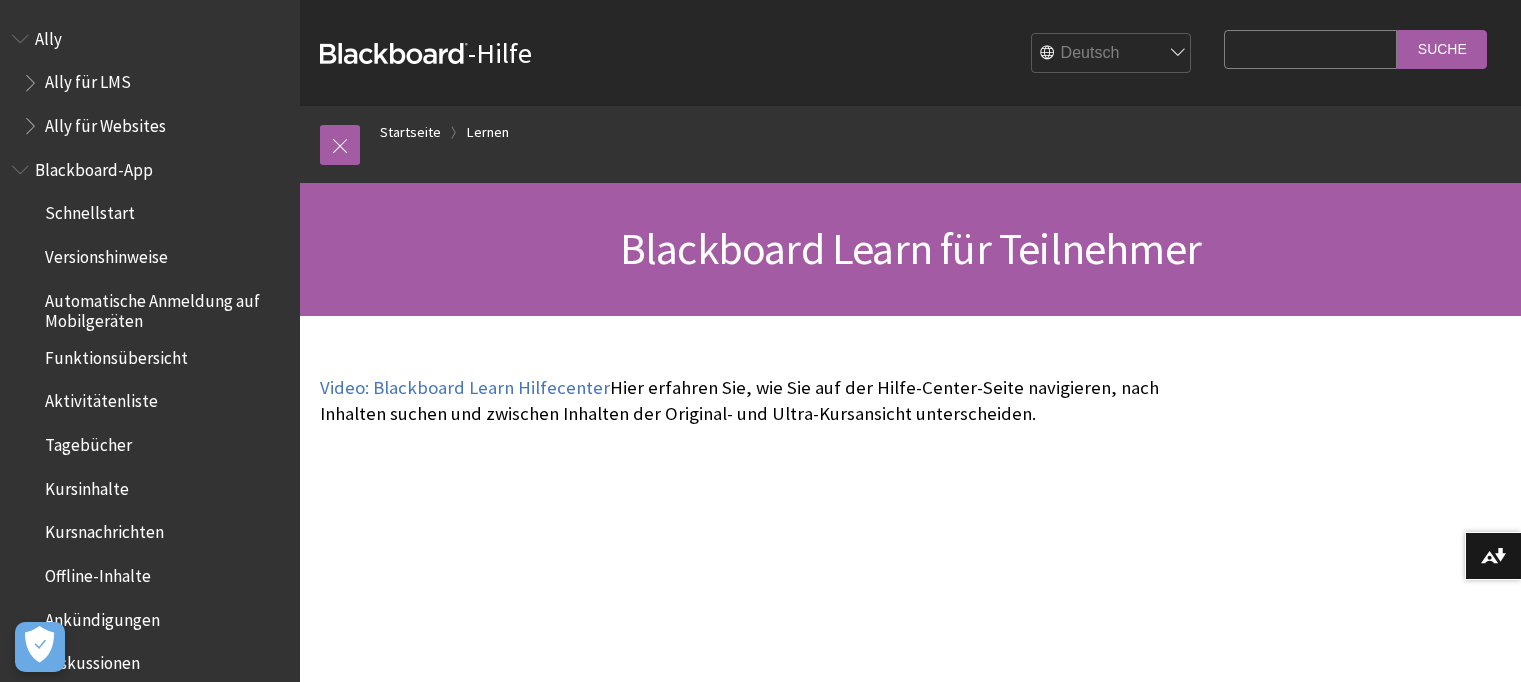 scroll, scrollTop: 0, scrollLeft: 0, axis: both 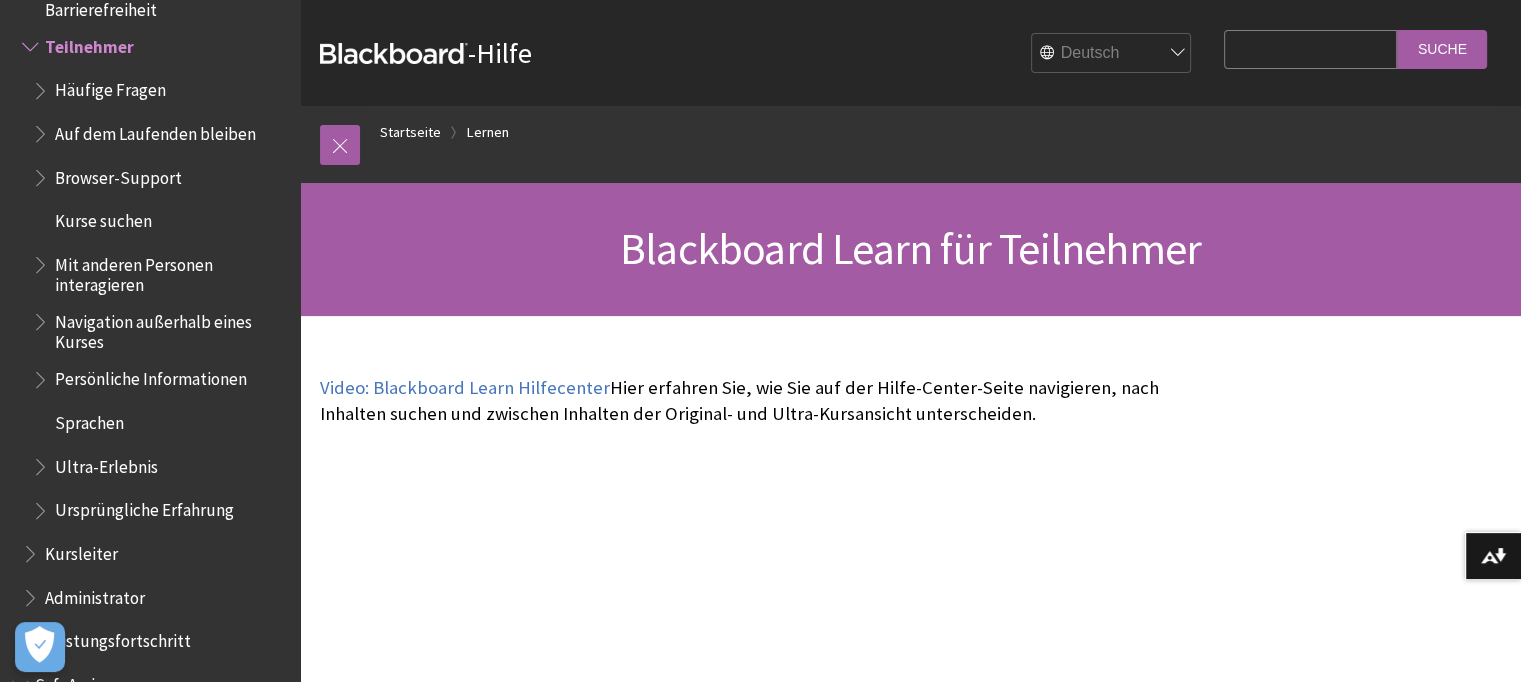 click on "Kurse suchen" at bounding box center (103, 218) 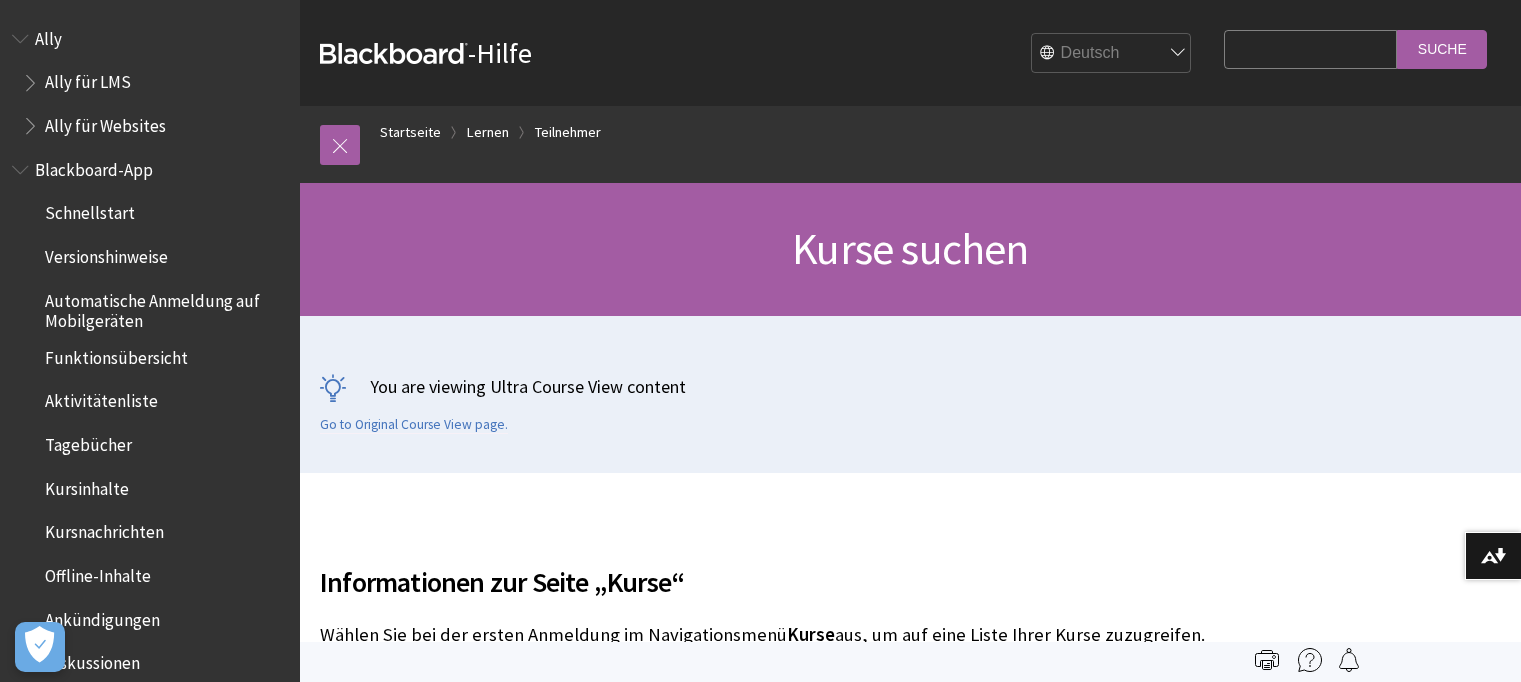 scroll, scrollTop: 0, scrollLeft: 0, axis: both 